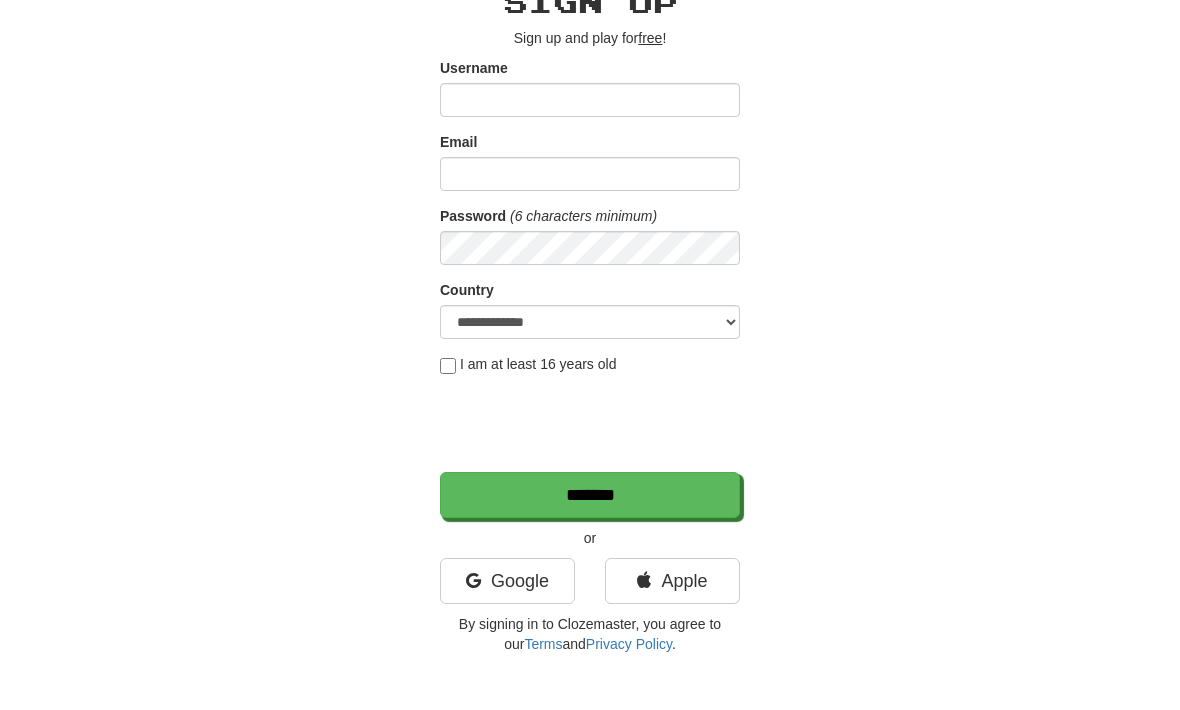 scroll, scrollTop: 0, scrollLeft: 0, axis: both 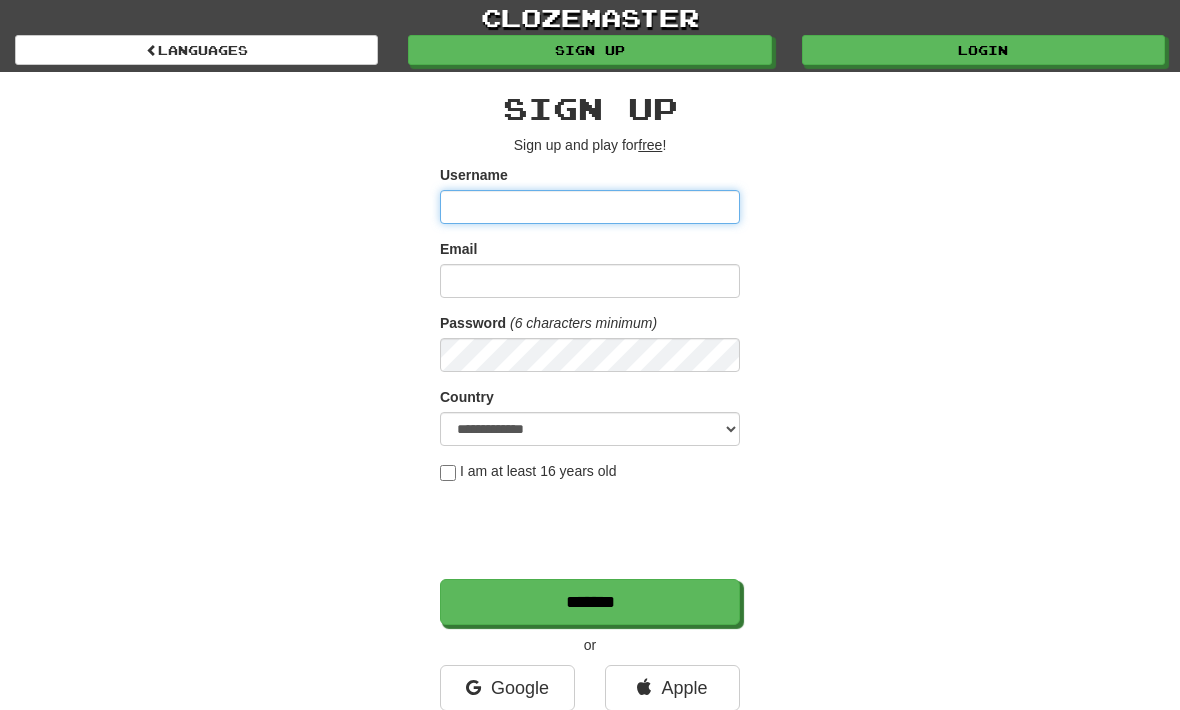 click on "Login" at bounding box center (983, 50) 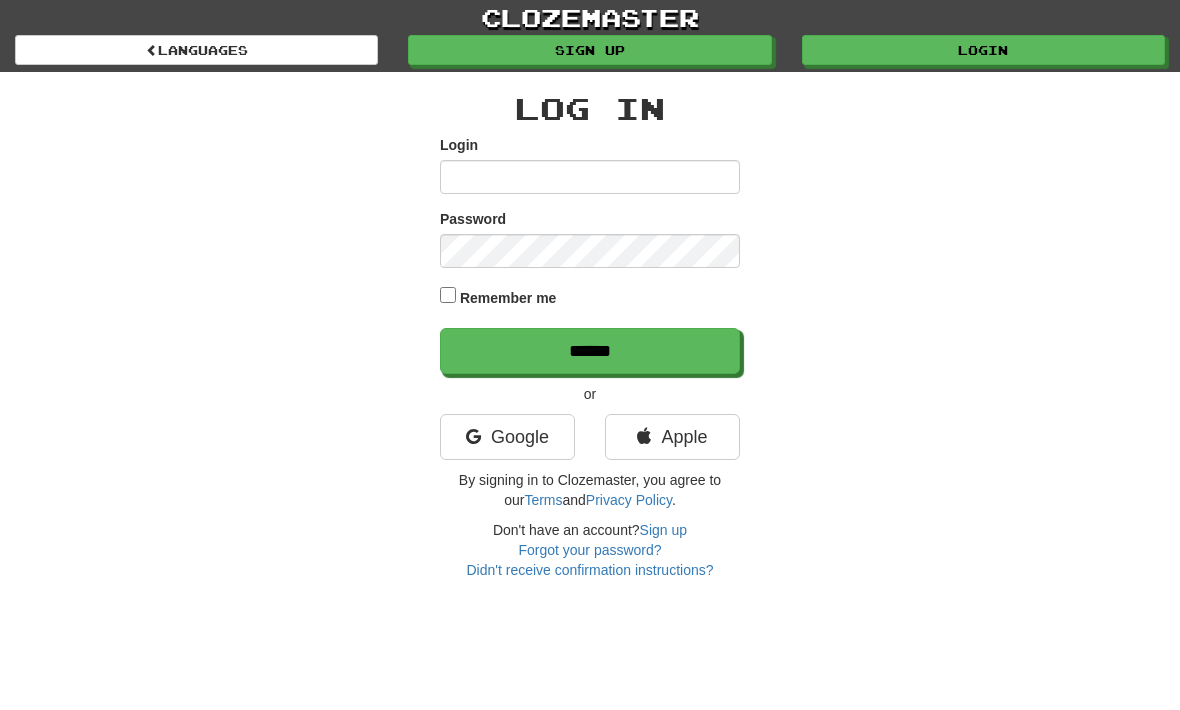 scroll, scrollTop: 0, scrollLeft: 0, axis: both 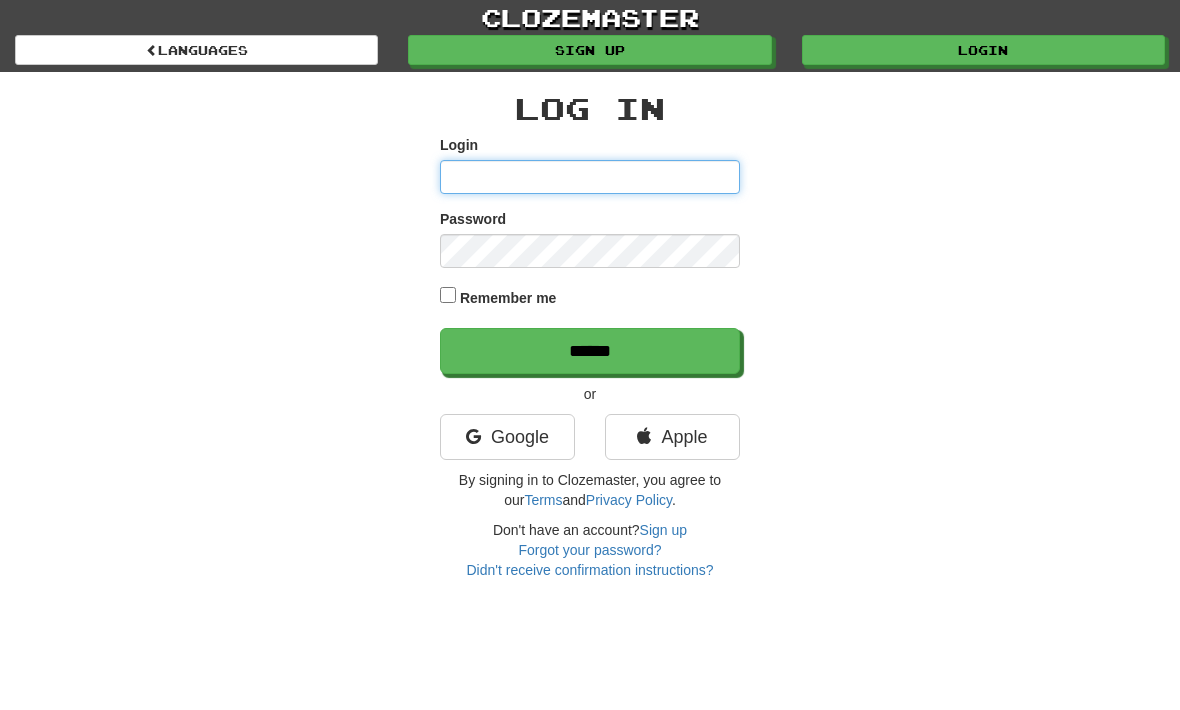 type on "**********" 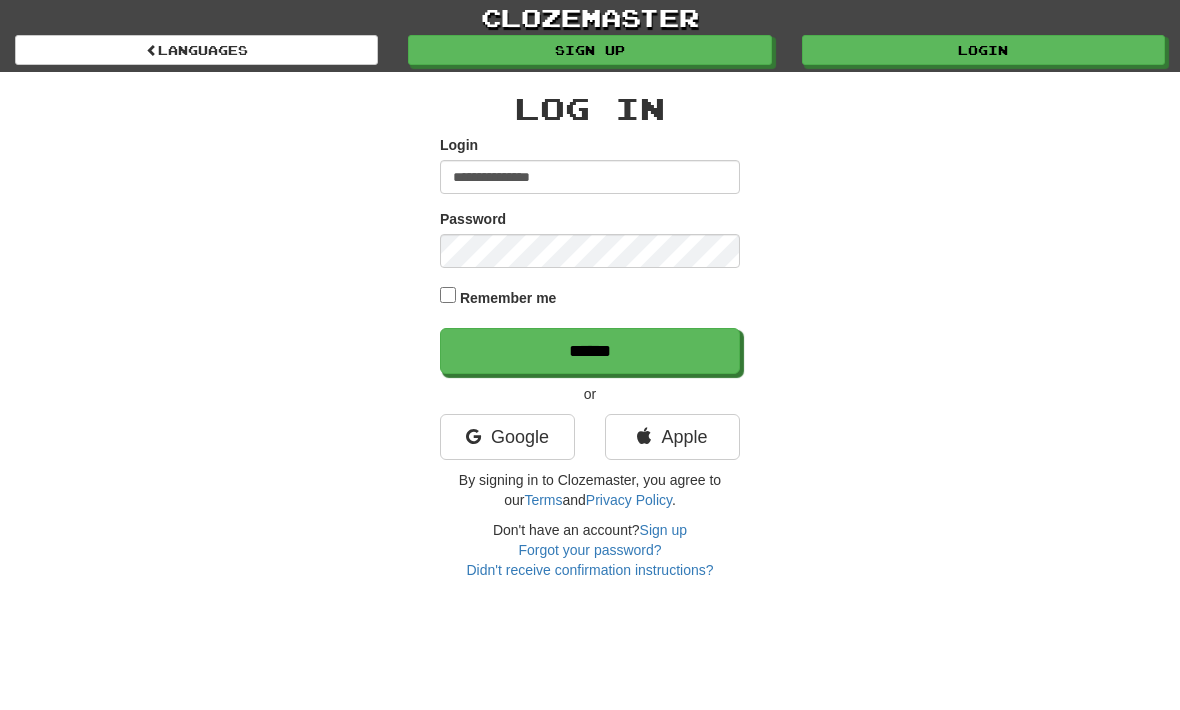 click on "******" at bounding box center (590, 351) 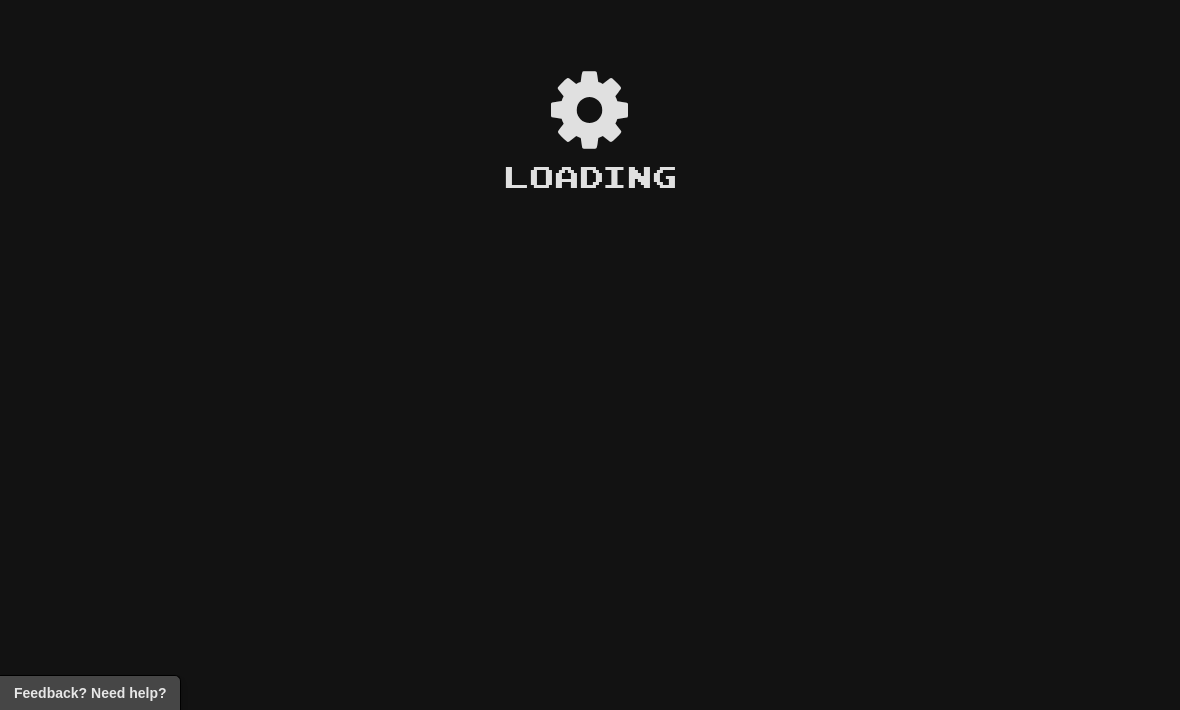 scroll, scrollTop: 0, scrollLeft: 0, axis: both 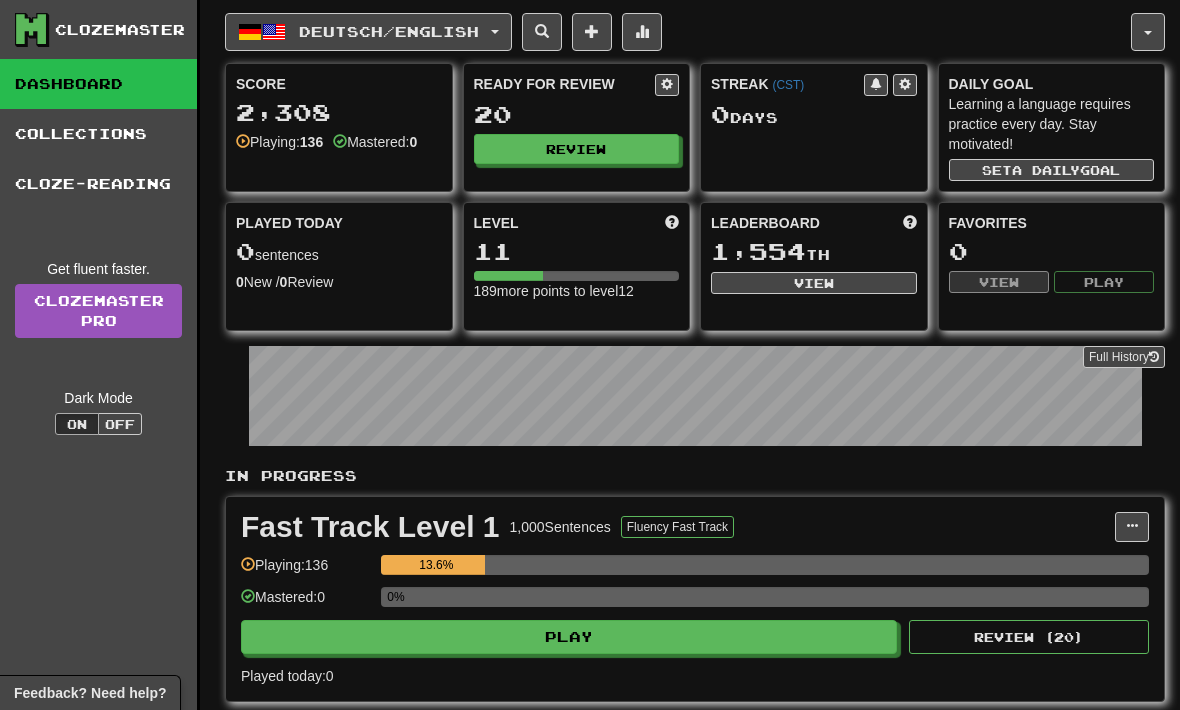 click on "Review" at bounding box center (577, 149) 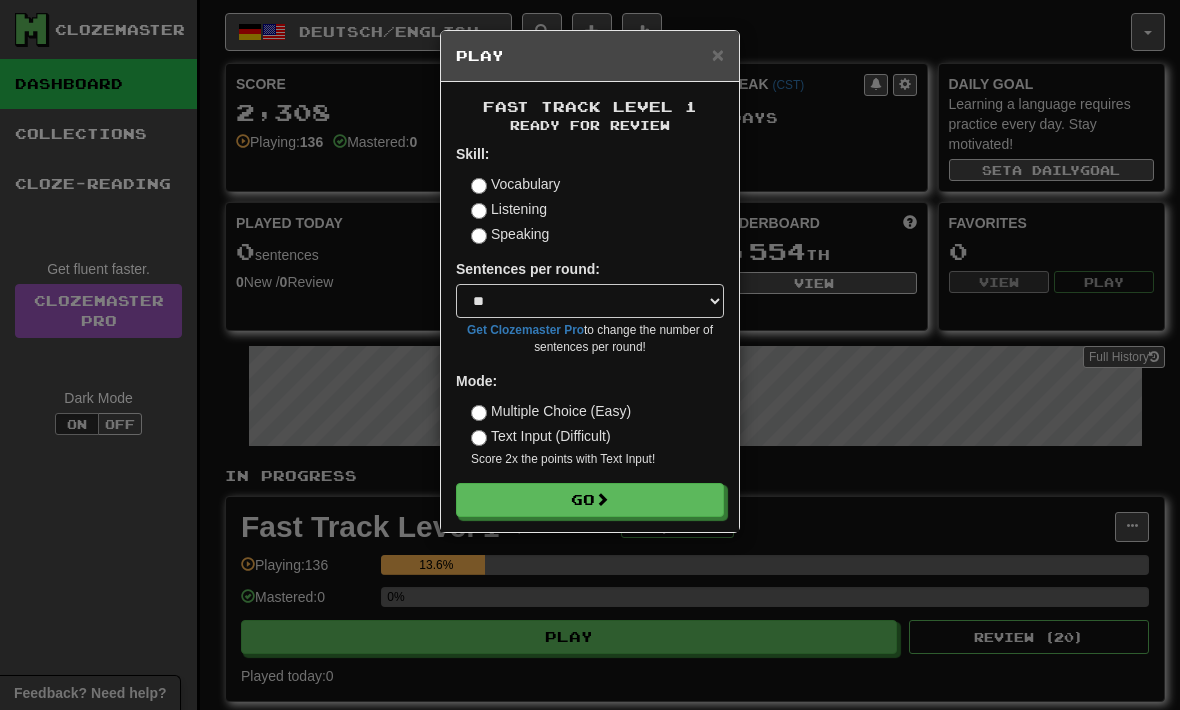 click on "Go" at bounding box center [590, 500] 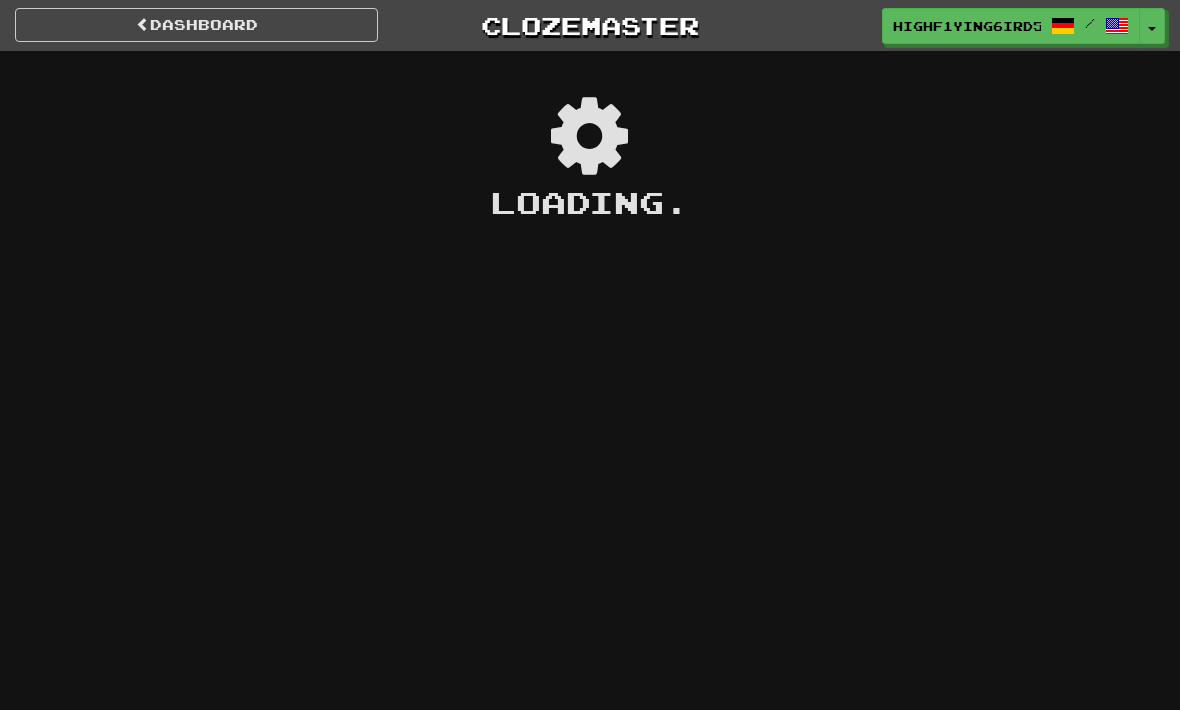 scroll, scrollTop: 0, scrollLeft: 0, axis: both 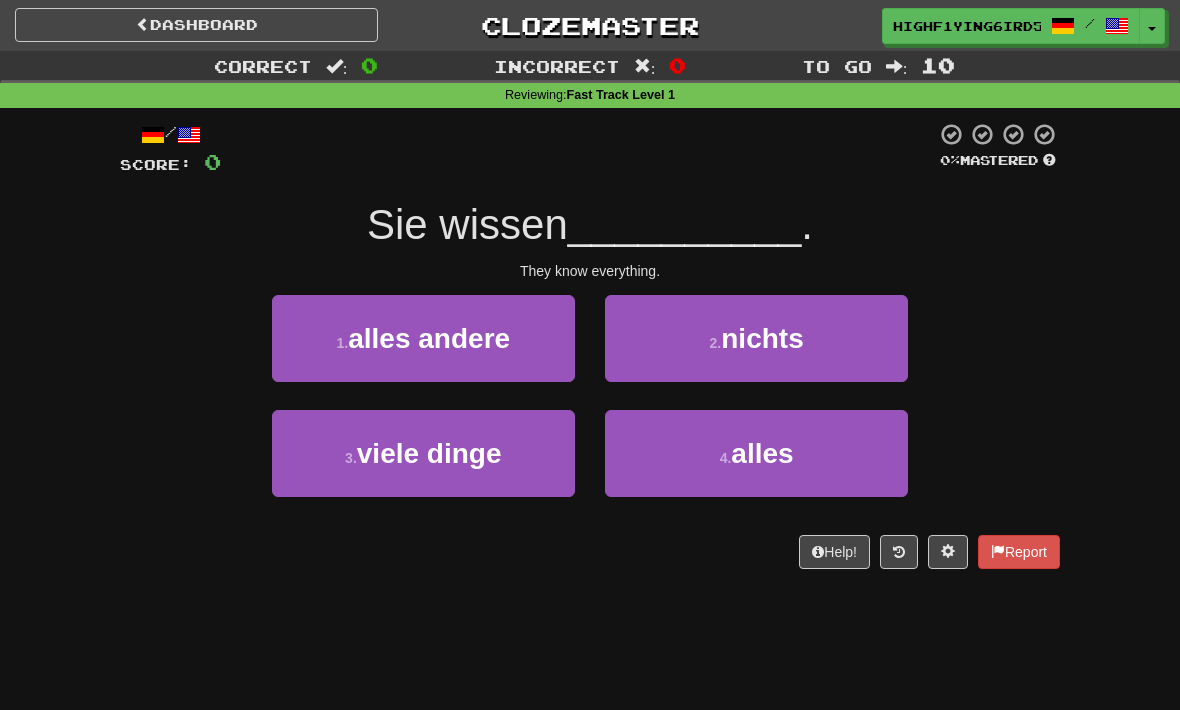 click on "alles" at bounding box center [762, 453] 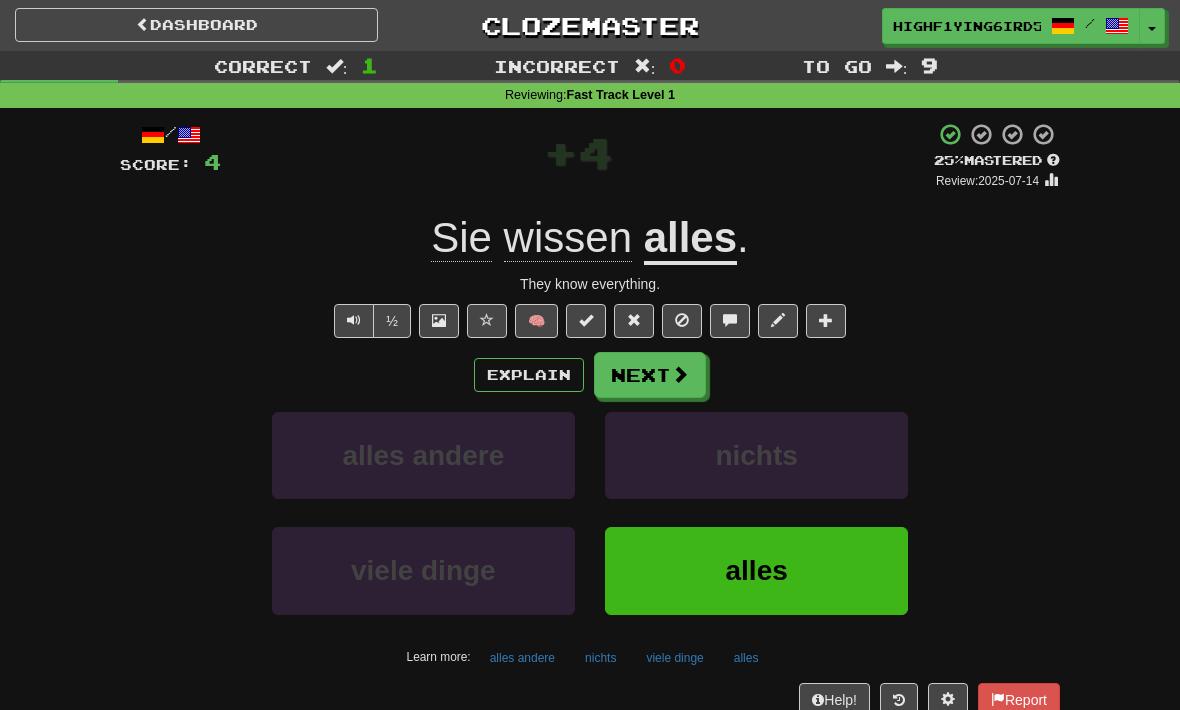click on "alles" at bounding box center [757, 570] 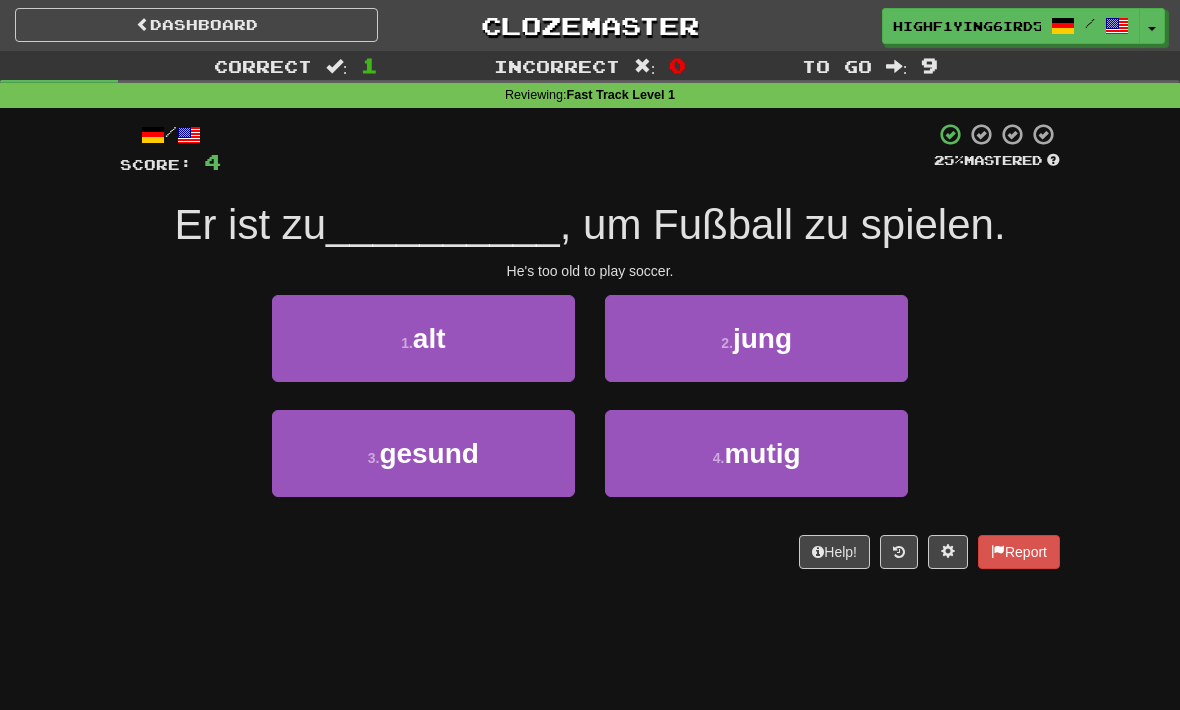 click on "1 .  alt" at bounding box center (423, 338) 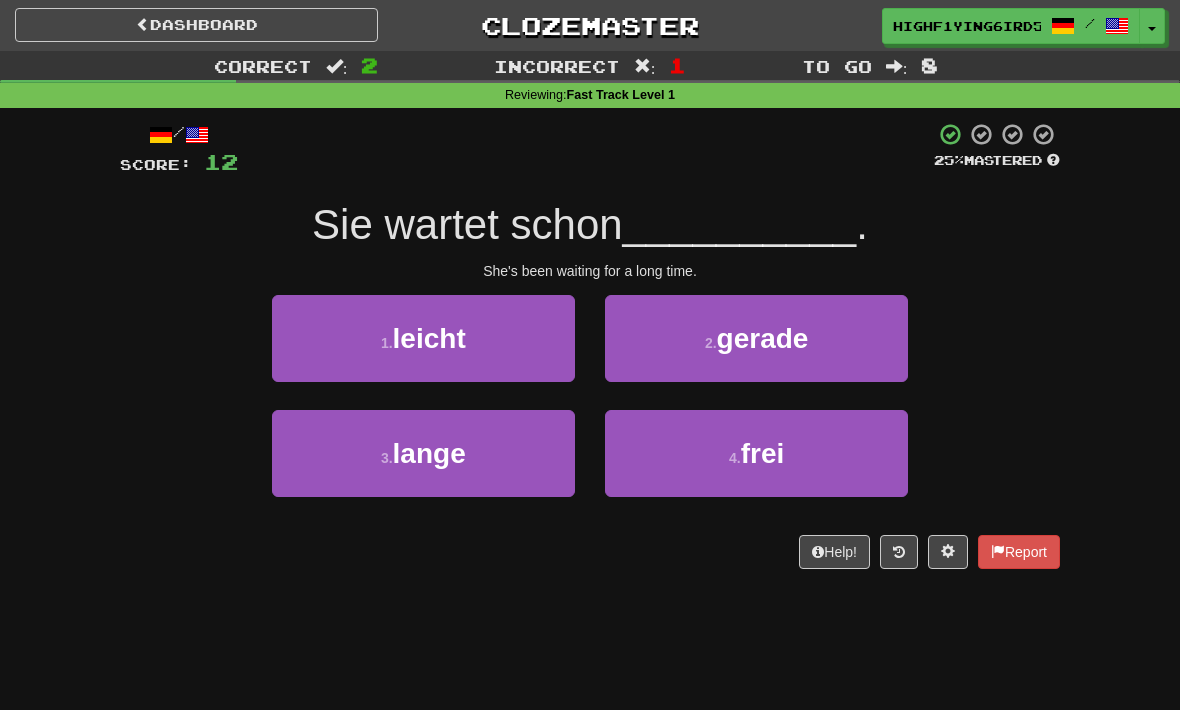 click on "3 .  lange" at bounding box center (423, 453) 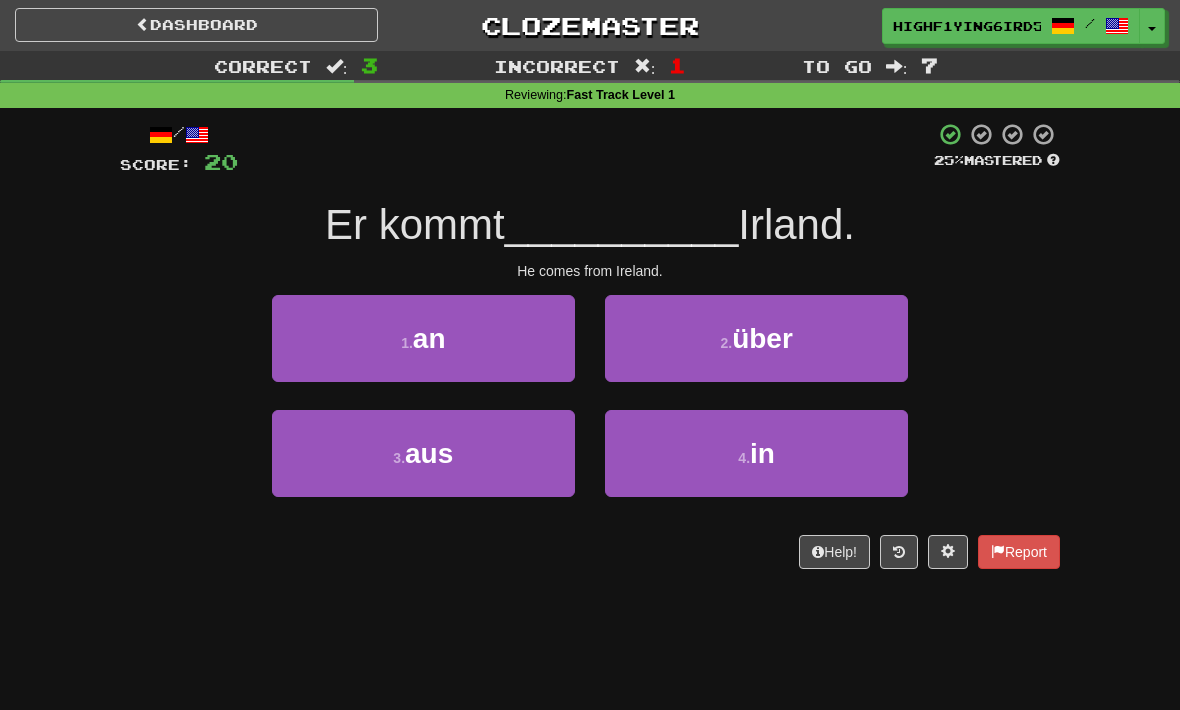 click on "3 .  aus" at bounding box center [423, 453] 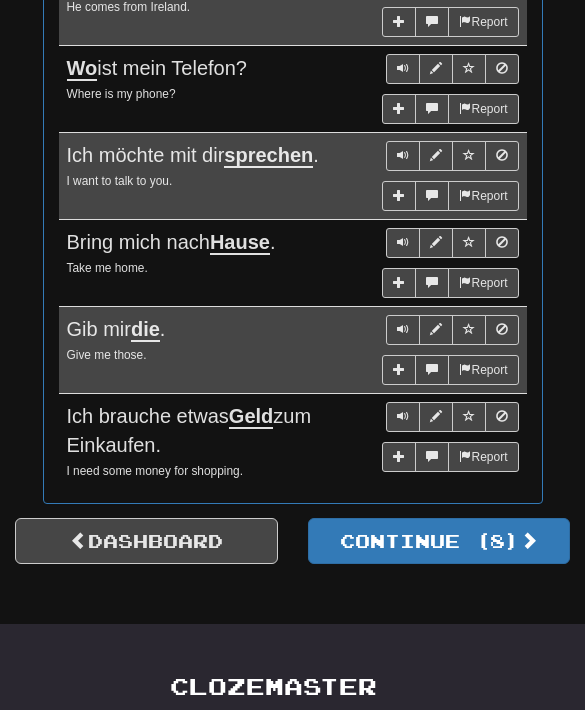 scroll, scrollTop: 1532, scrollLeft: 0, axis: vertical 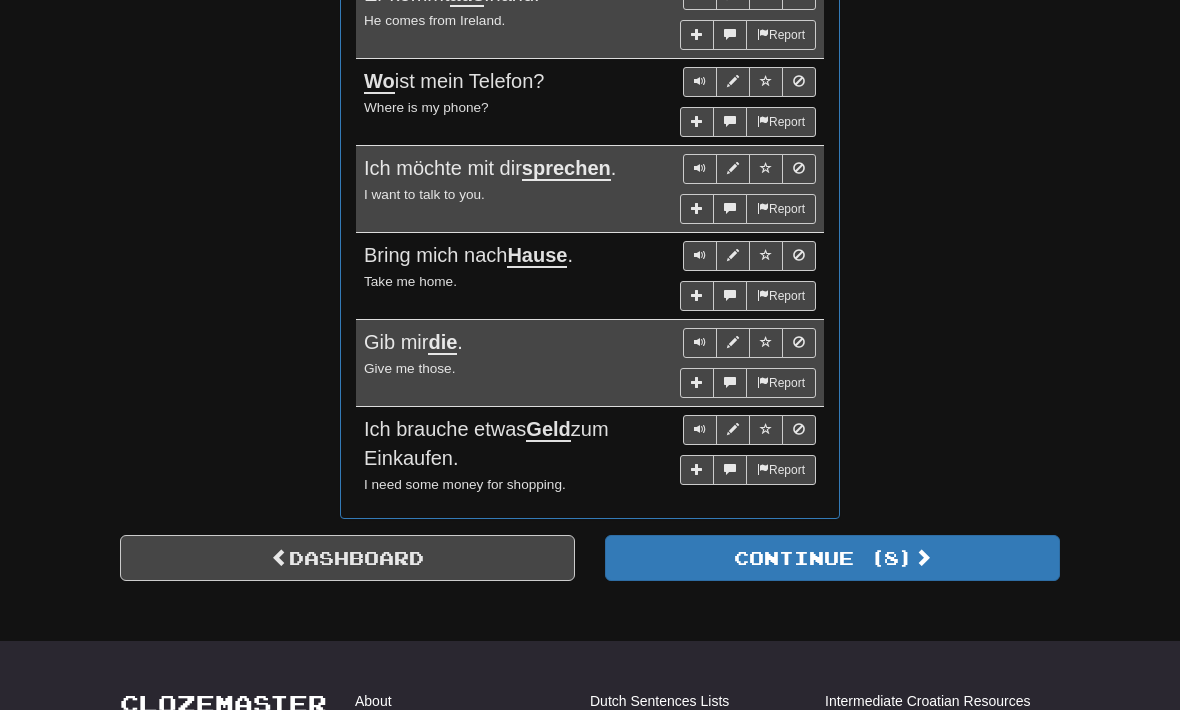 click at bounding box center [923, 557] 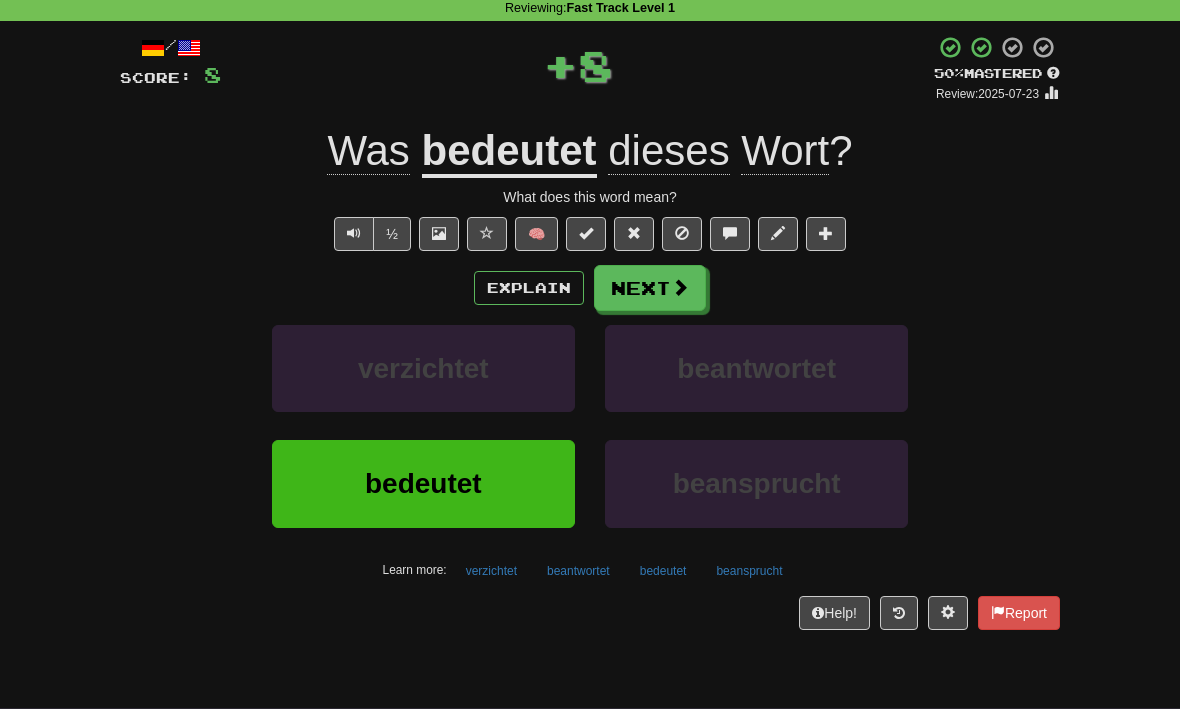 scroll, scrollTop: 87, scrollLeft: 0, axis: vertical 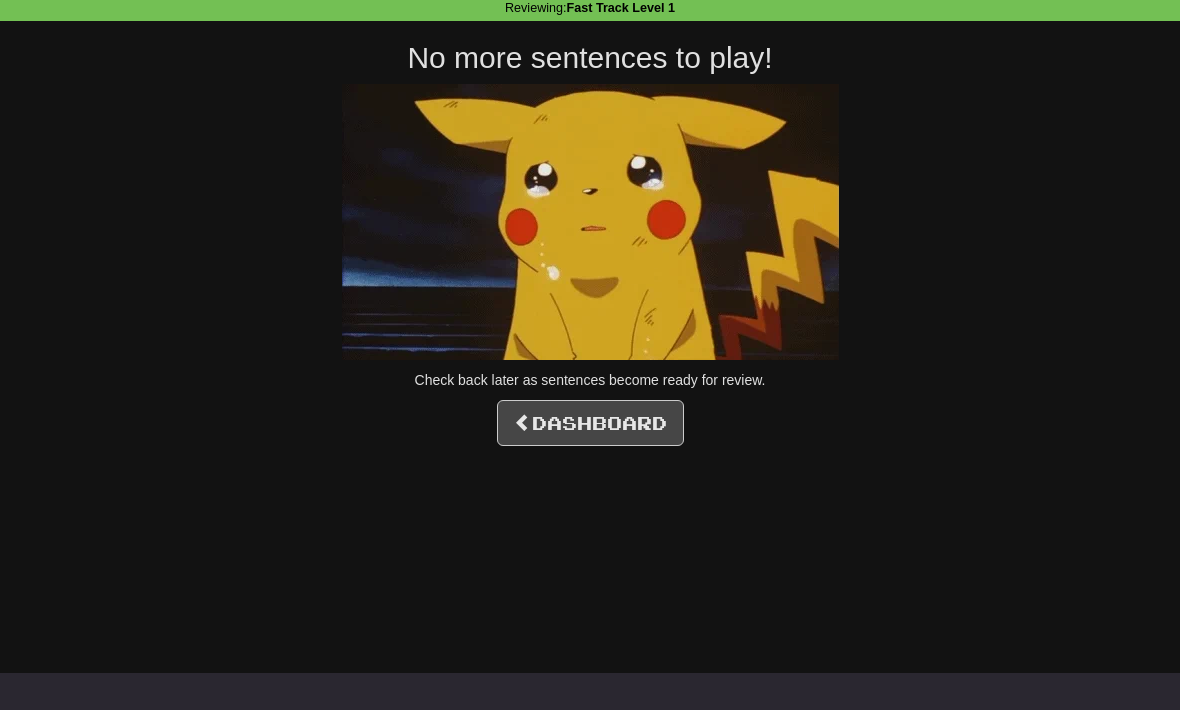 click on "Dashboard" at bounding box center [590, 423] 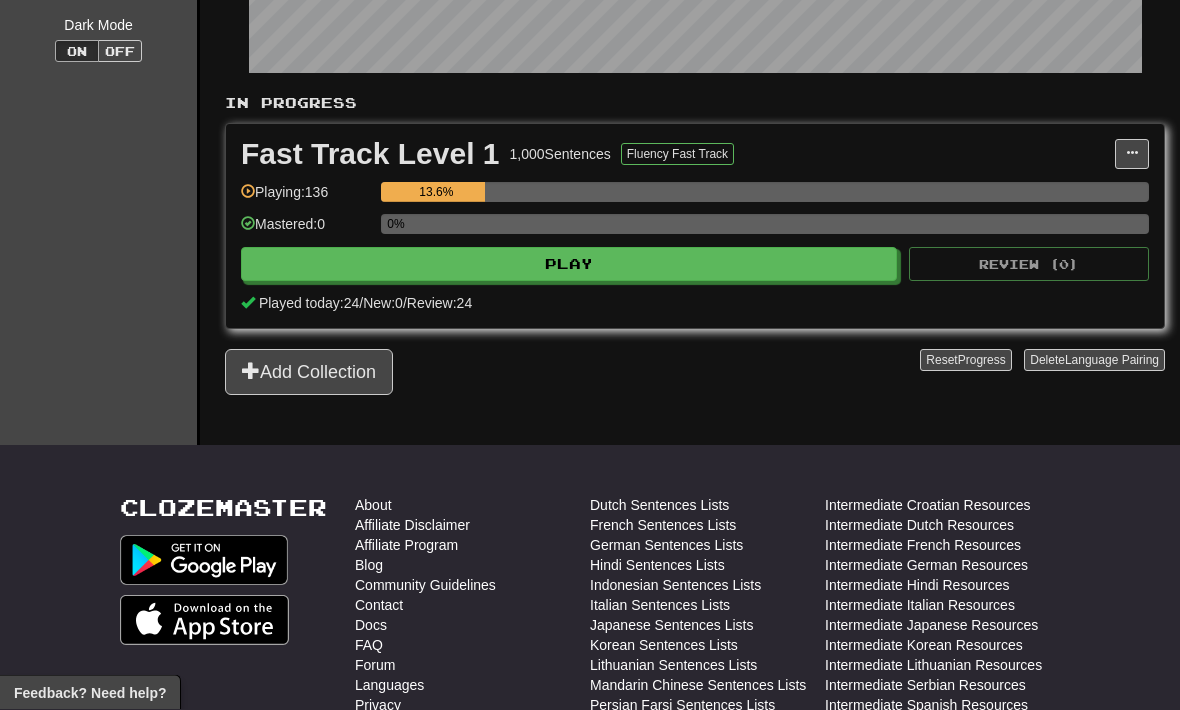 scroll, scrollTop: 331, scrollLeft: 0, axis: vertical 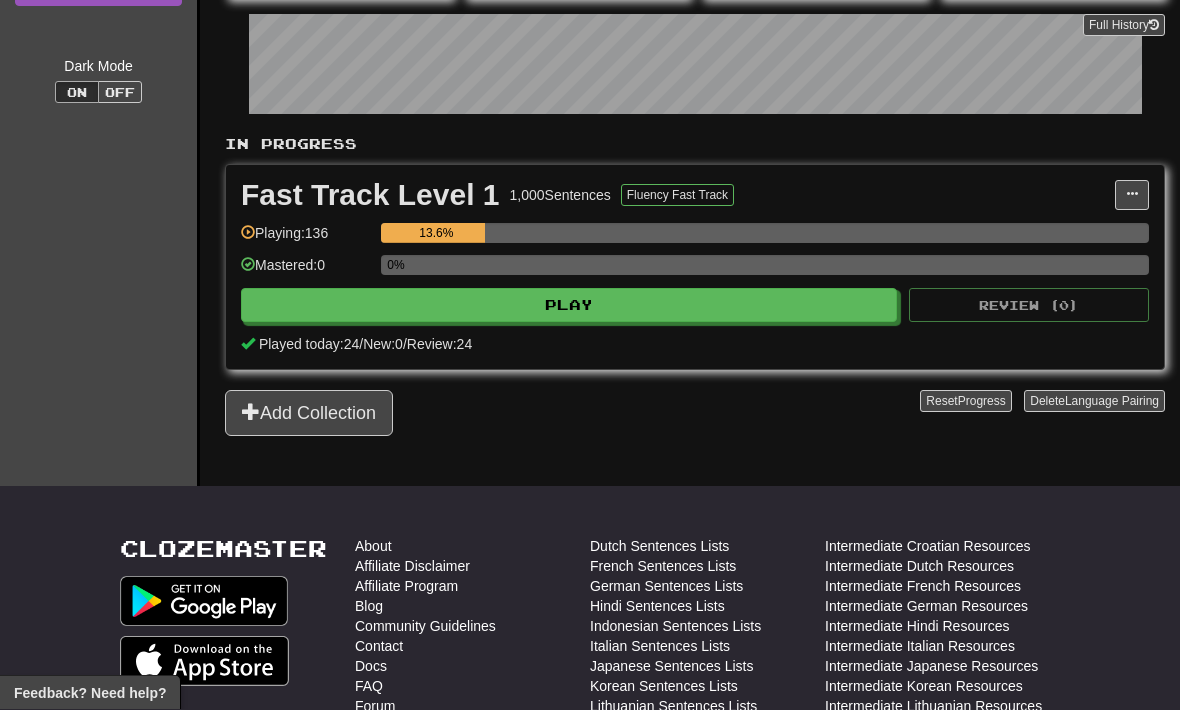 click on "Fast Track Level 1 1,000  Sentences Fluency Fast Track Manage Sentences Unpin from Dashboard  Playing:  136 13.6%  Mastered:  0 0% Play Review ( 0 )   Played today:  24  /  New:  0  /  Review:  24" at bounding box center [695, 268] 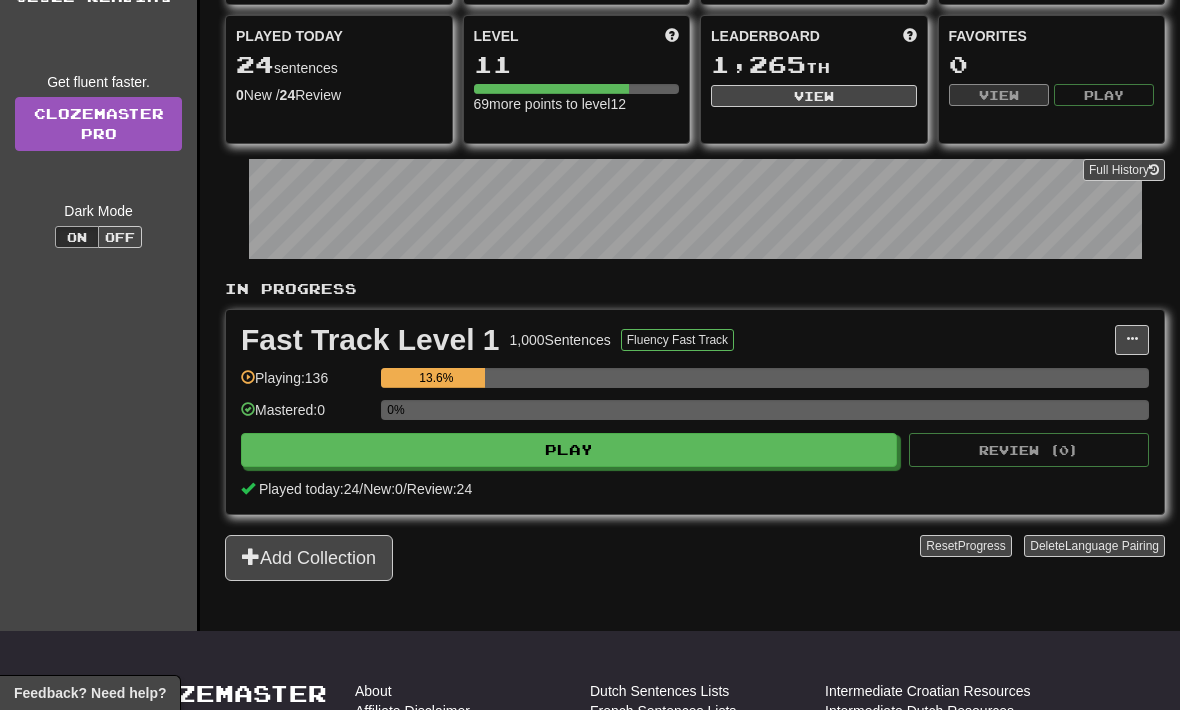 scroll, scrollTop: 0, scrollLeft: 0, axis: both 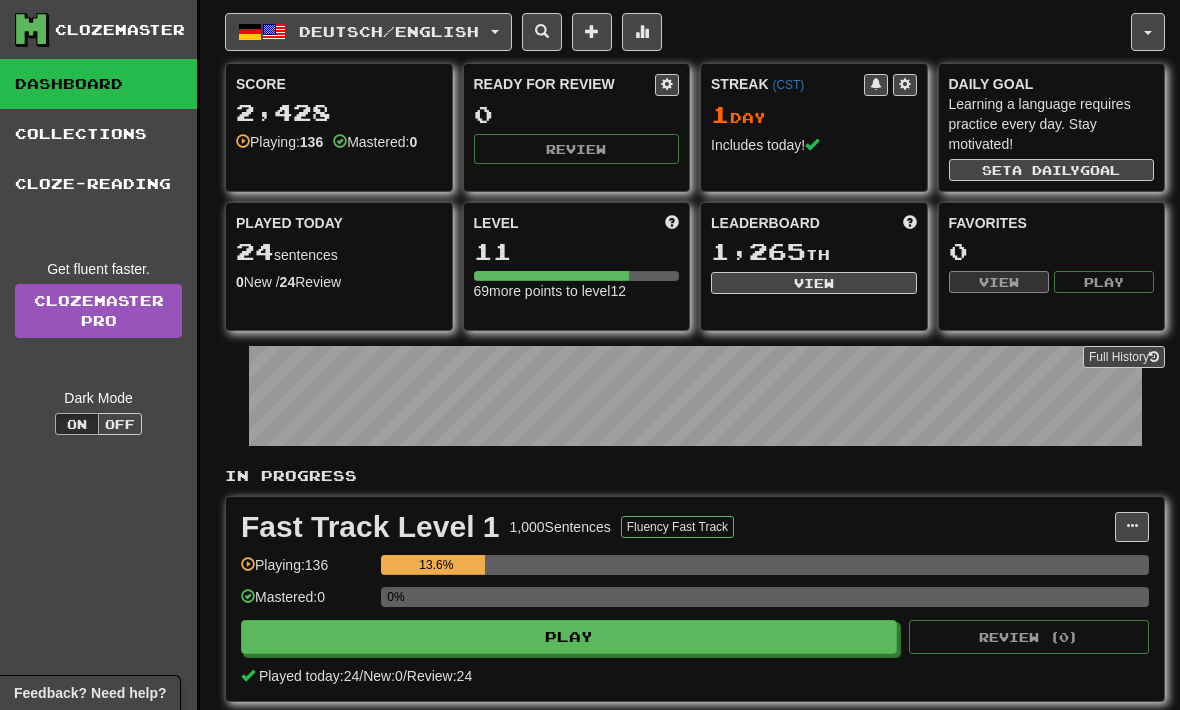 click on "View" at bounding box center (814, 283) 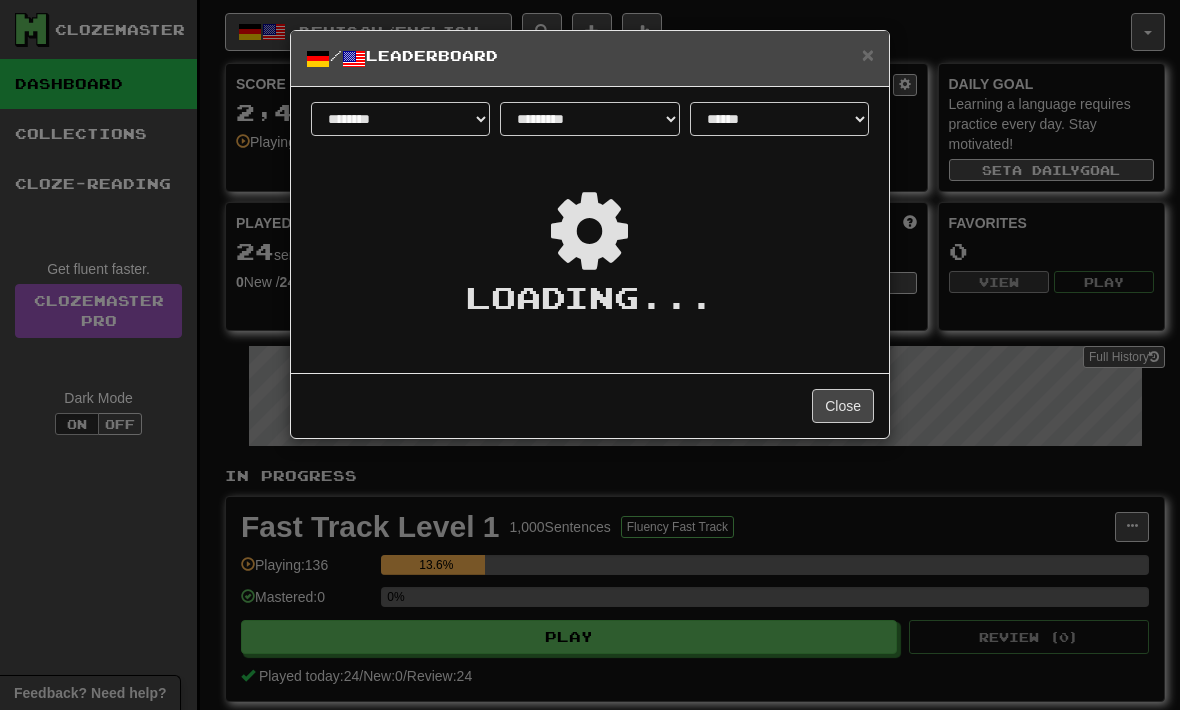 click on "Close" at bounding box center [843, 406] 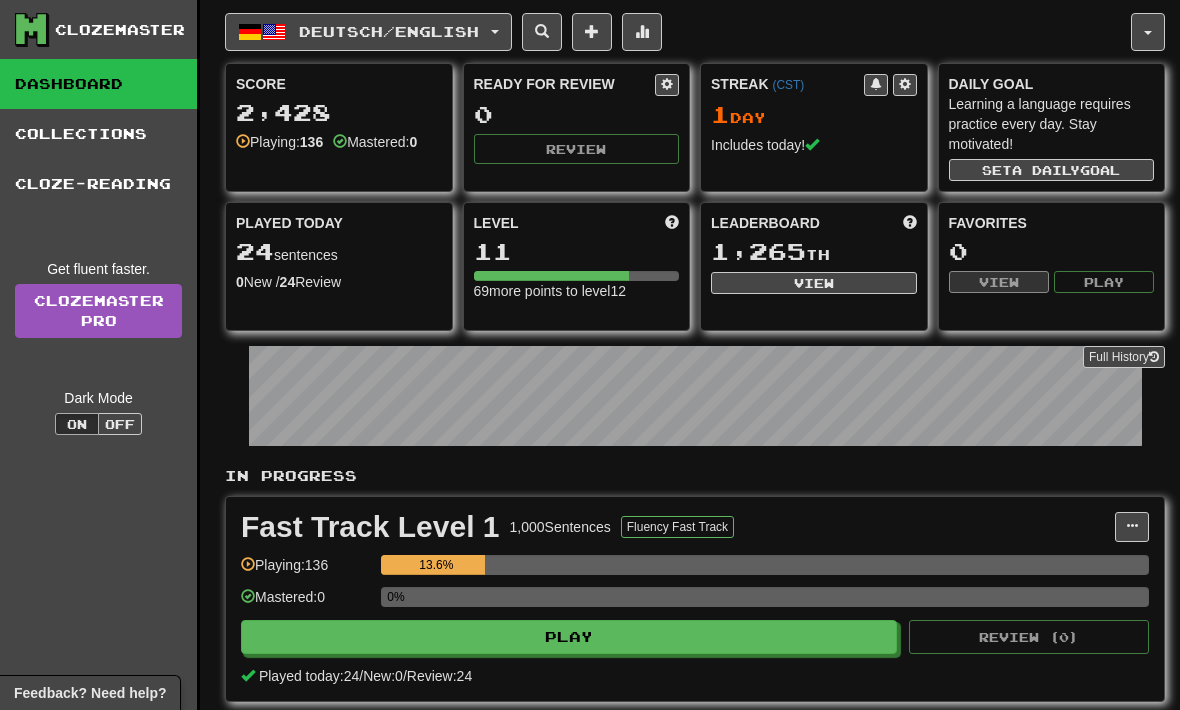 click at bounding box center [667, 85] 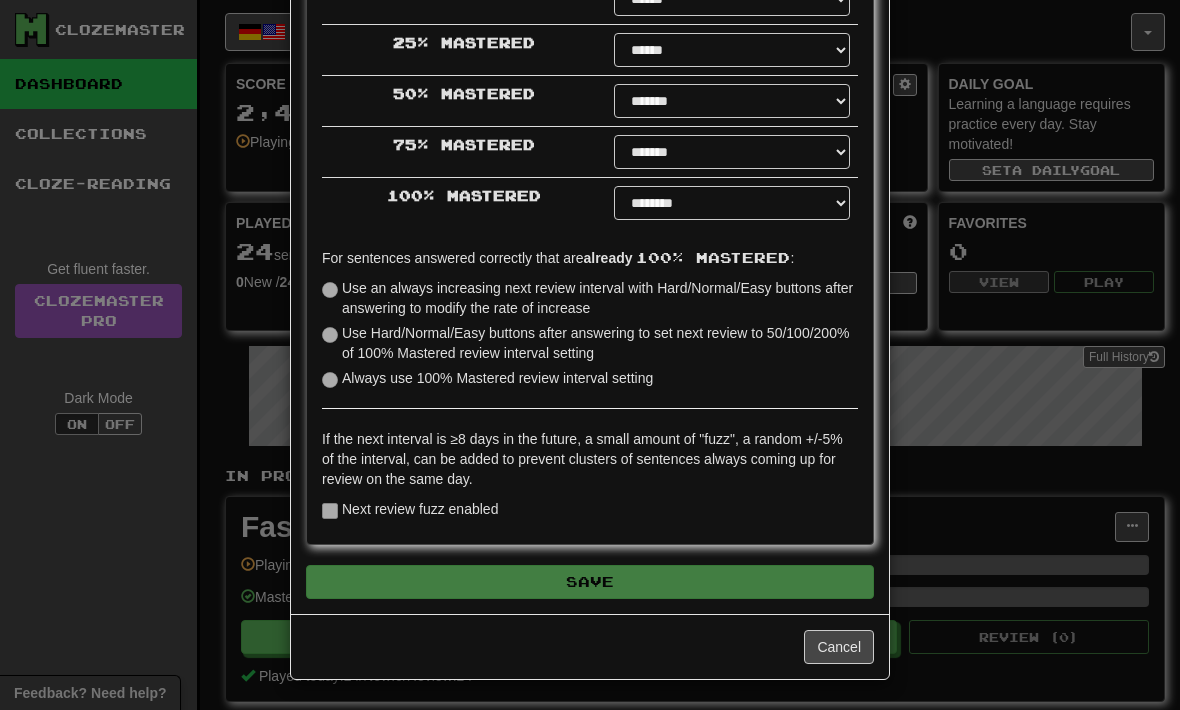 scroll, scrollTop: 571, scrollLeft: 0, axis: vertical 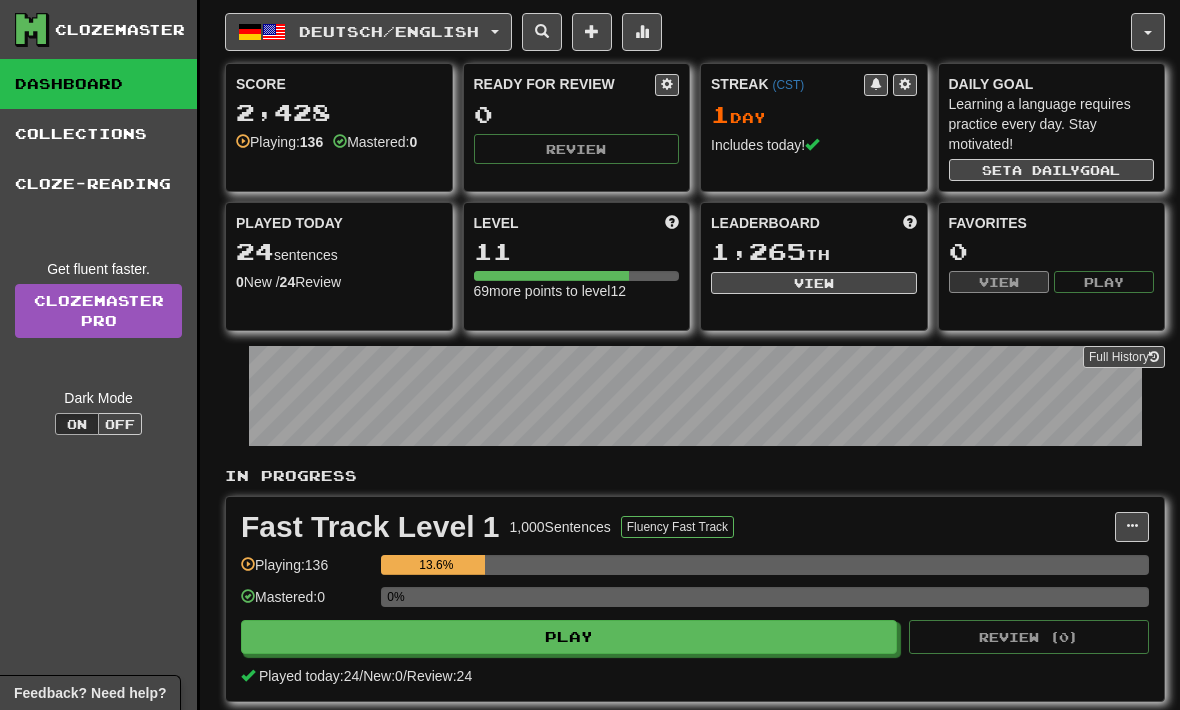 click on "Off" at bounding box center [120, 424] 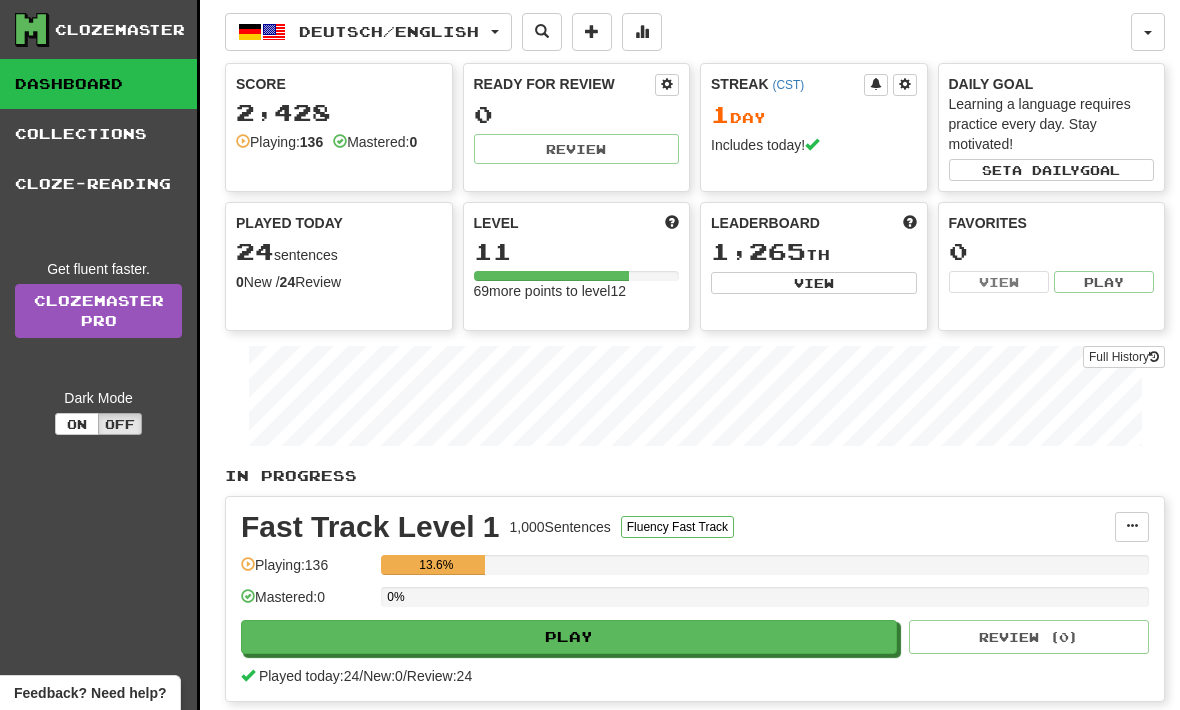 click at bounding box center (642, 32) 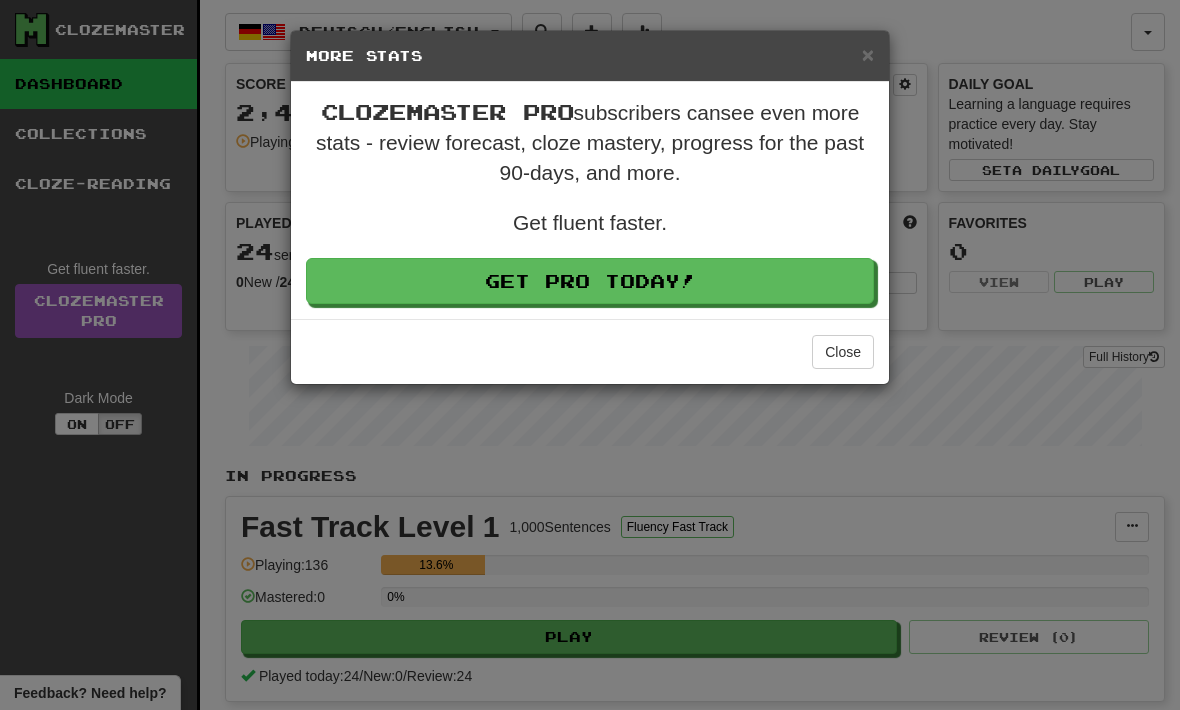 click on "Close" at bounding box center [843, 352] 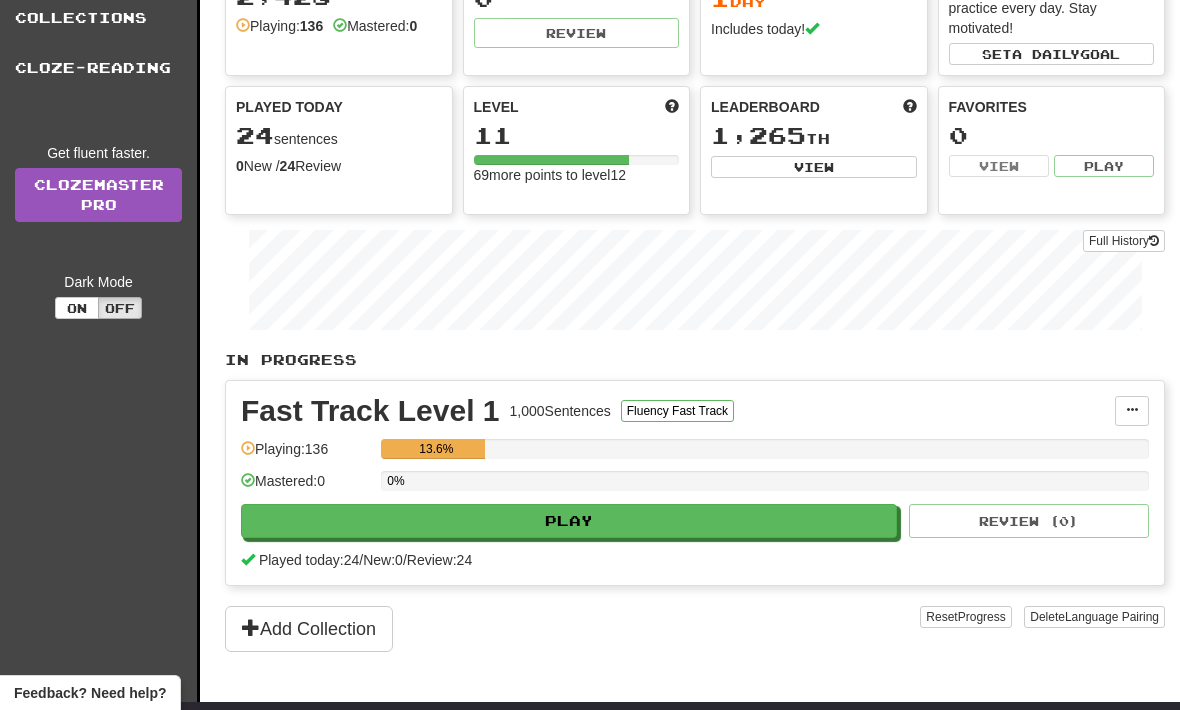 scroll, scrollTop: 110, scrollLeft: 0, axis: vertical 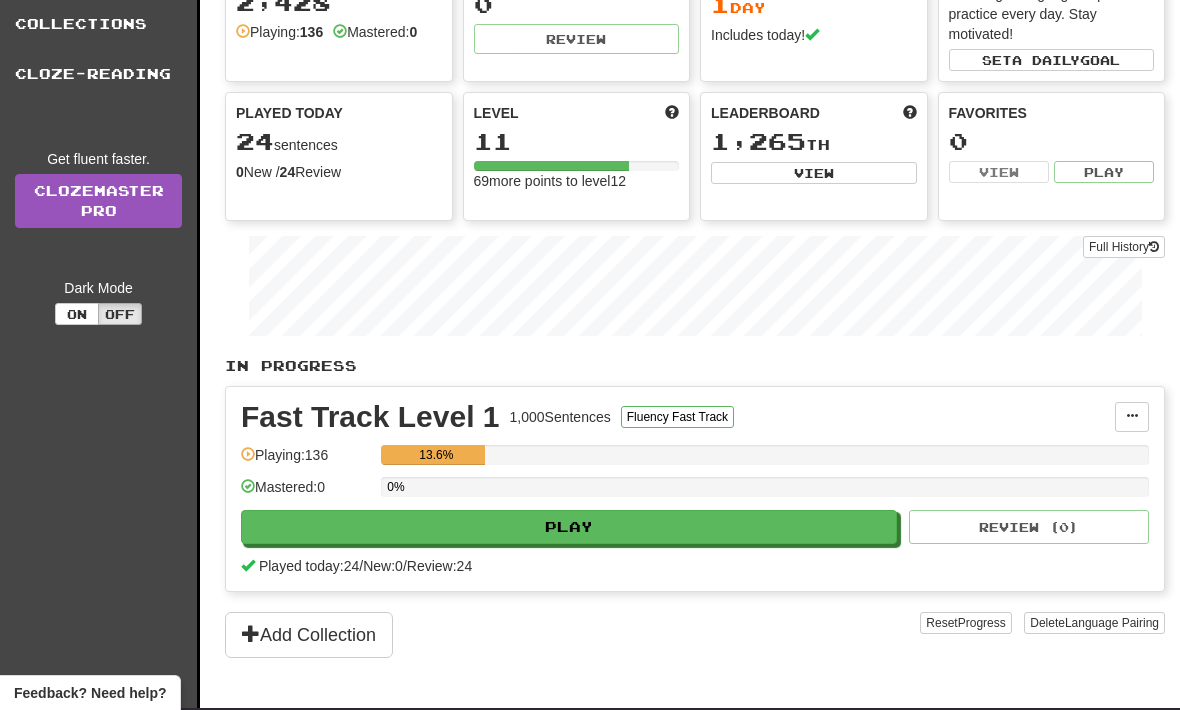 click on "Mastered:  0" at bounding box center [306, 493] 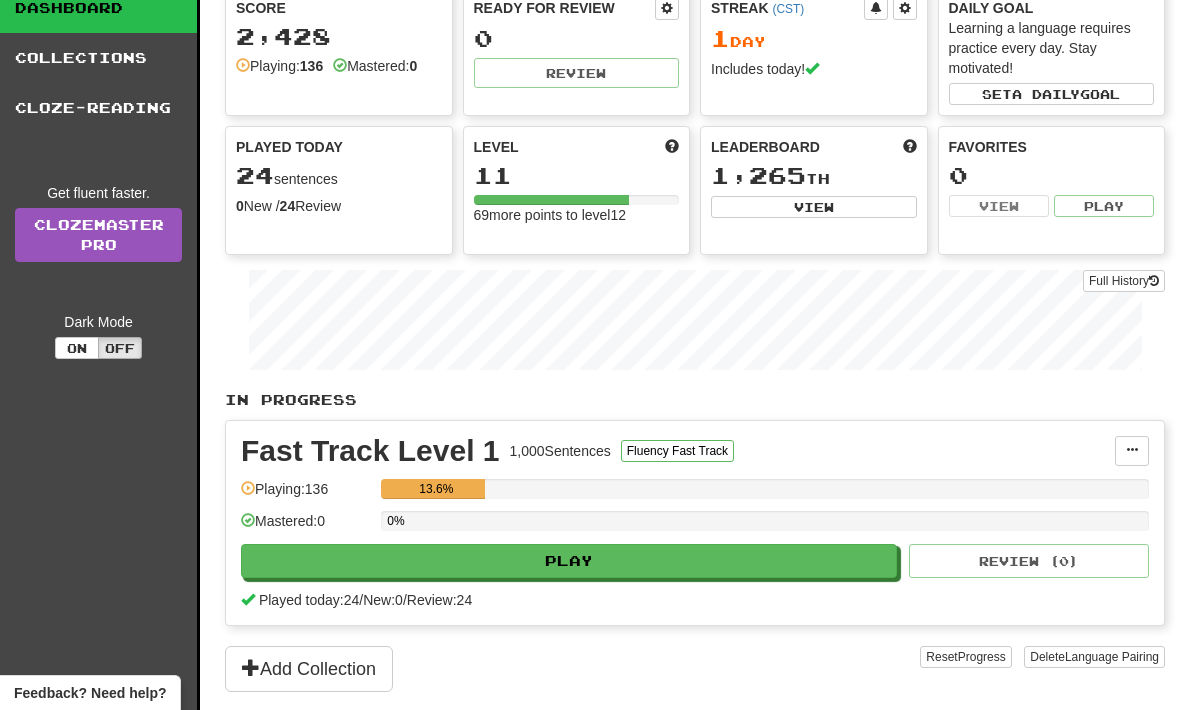scroll, scrollTop: 58, scrollLeft: 0, axis: vertical 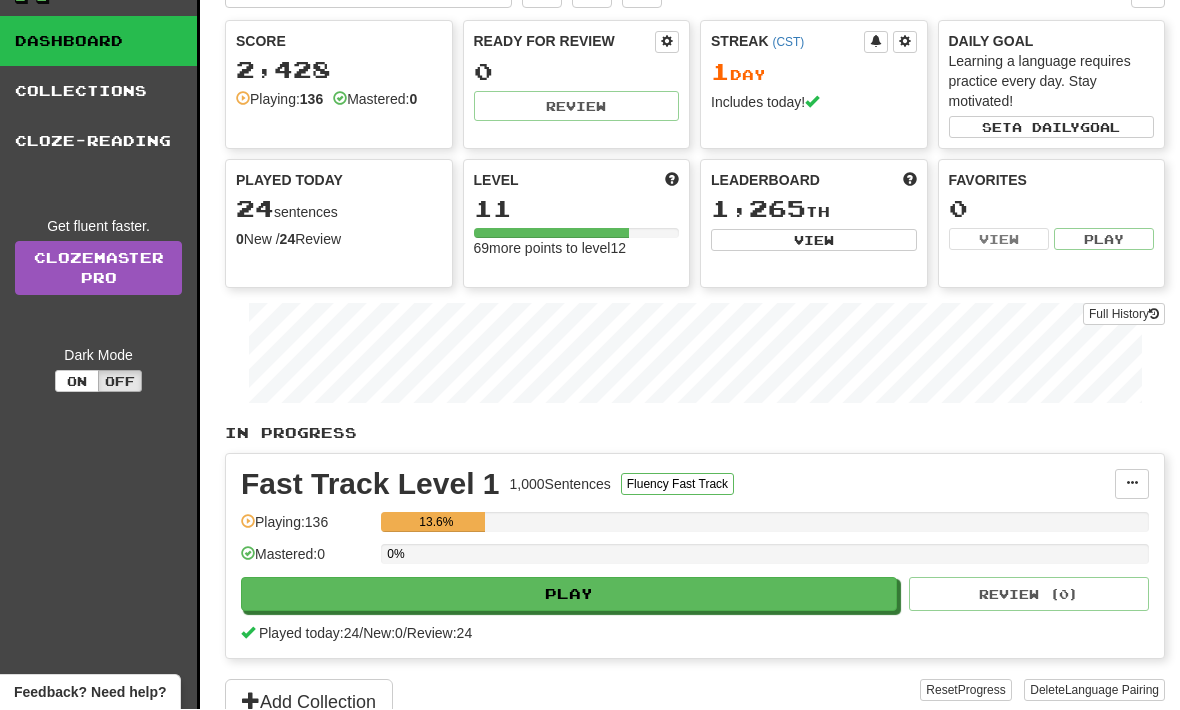click on "Play" at bounding box center [569, 595] 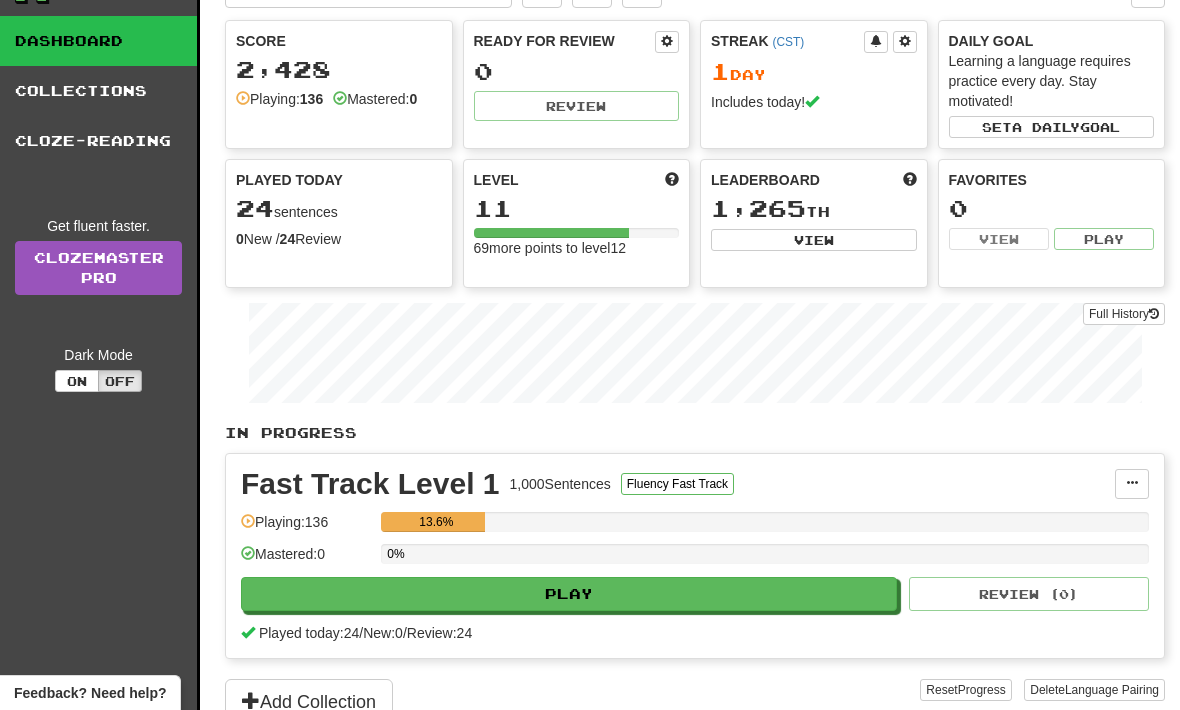select on "**" 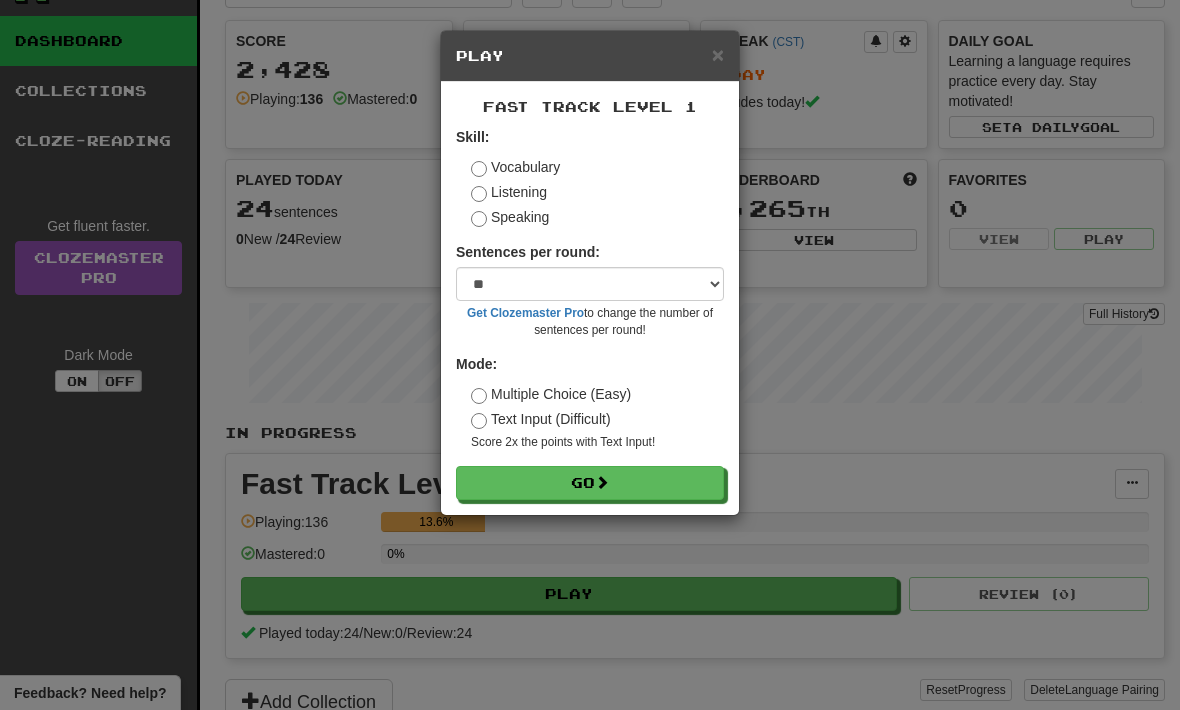 click on "Go" at bounding box center [590, 483] 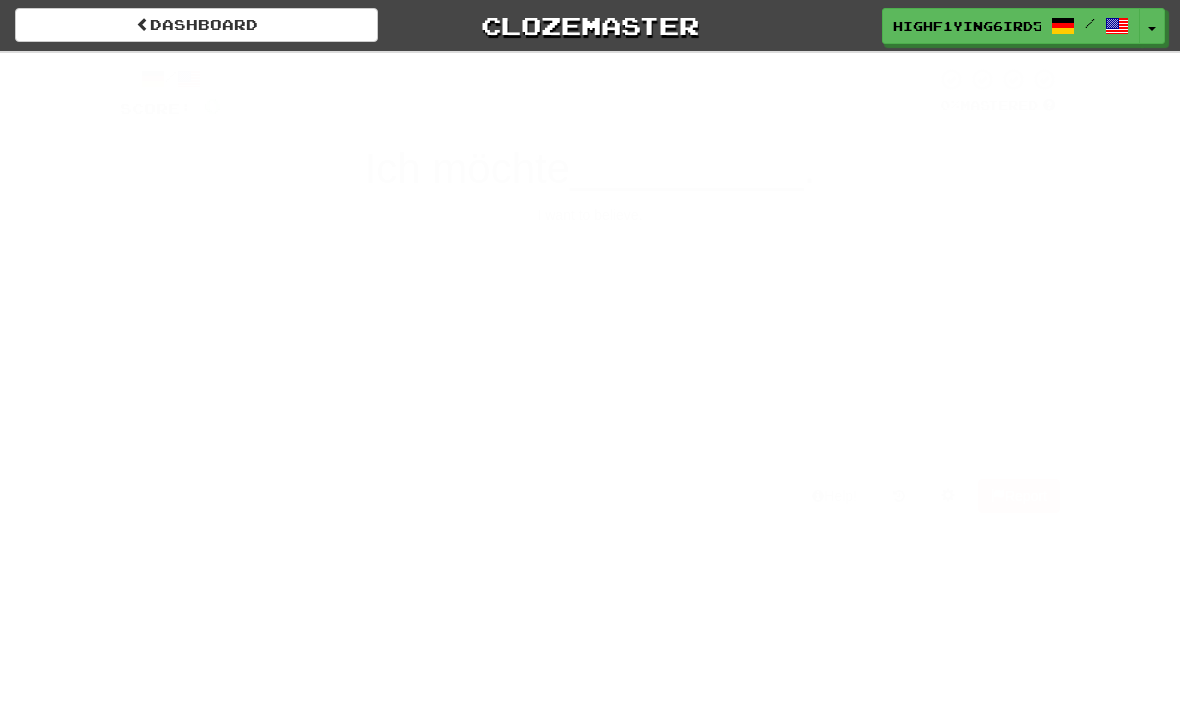 scroll, scrollTop: 0, scrollLeft: 0, axis: both 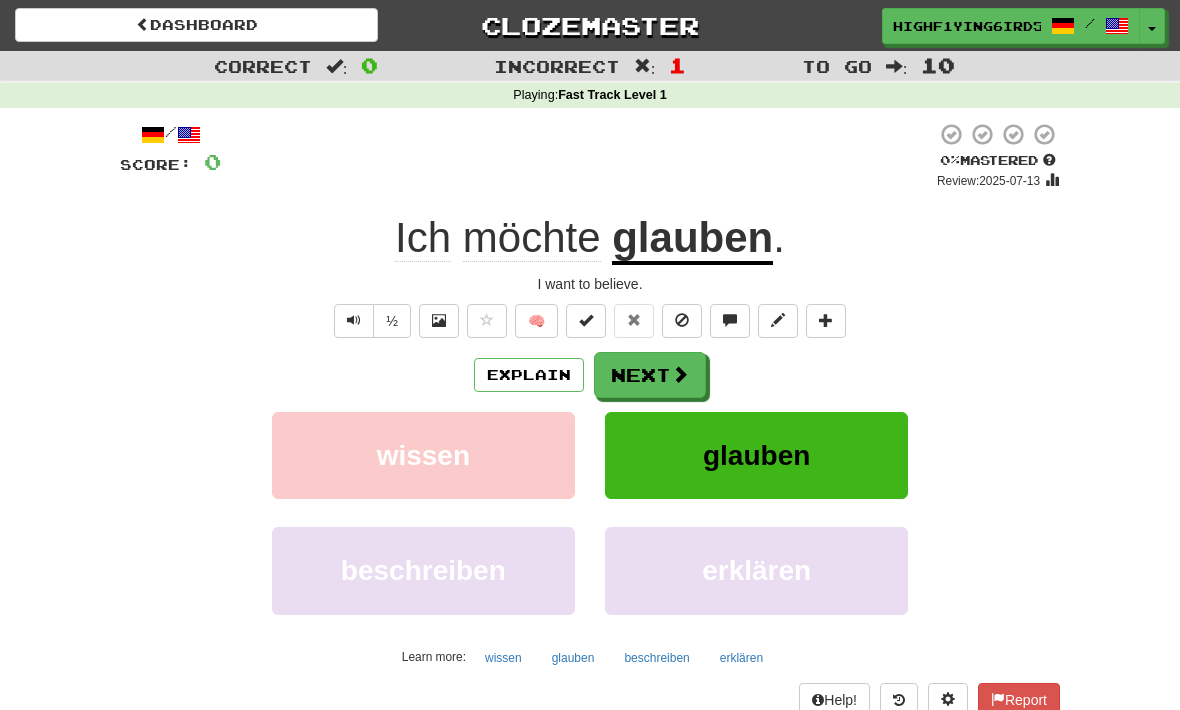 click on "Next" at bounding box center [650, 375] 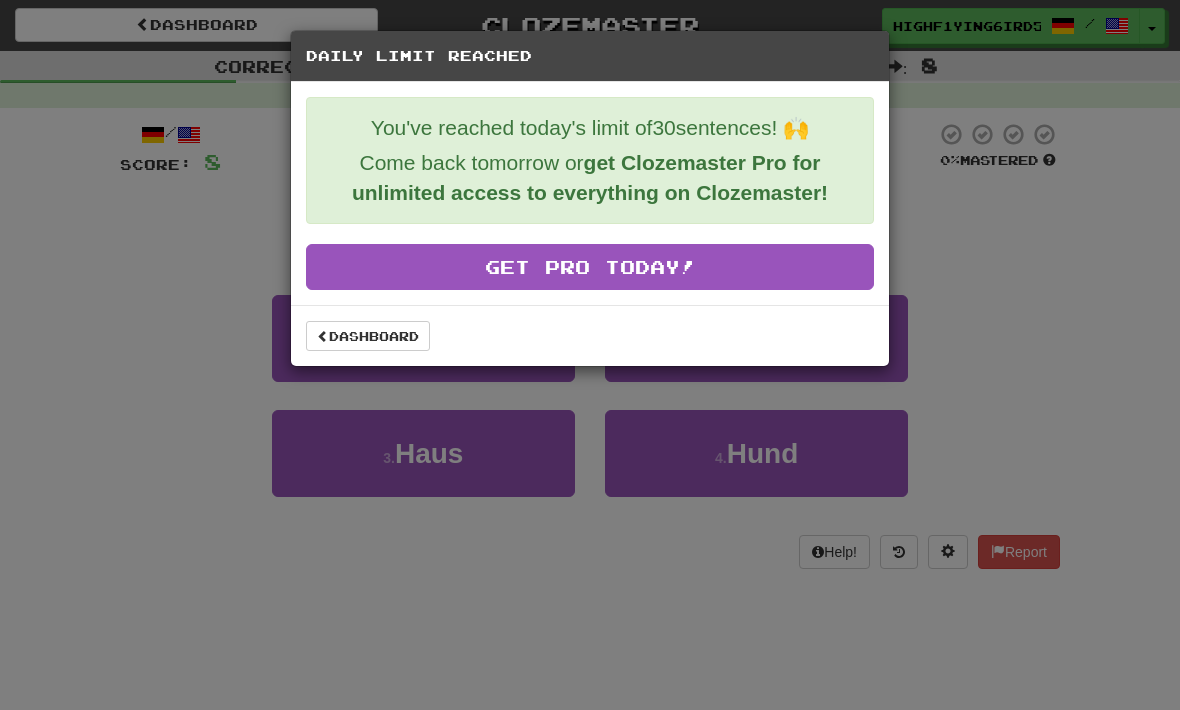 click on "Dashboard" at bounding box center (368, 336) 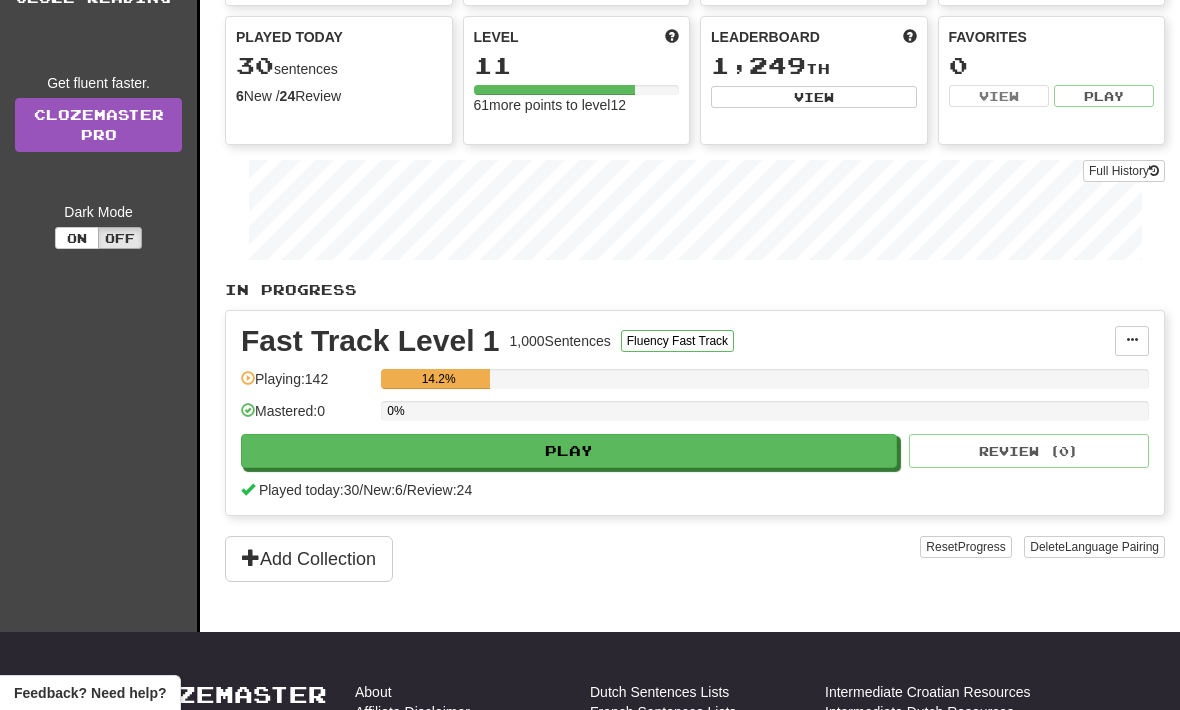 scroll, scrollTop: 0, scrollLeft: 0, axis: both 